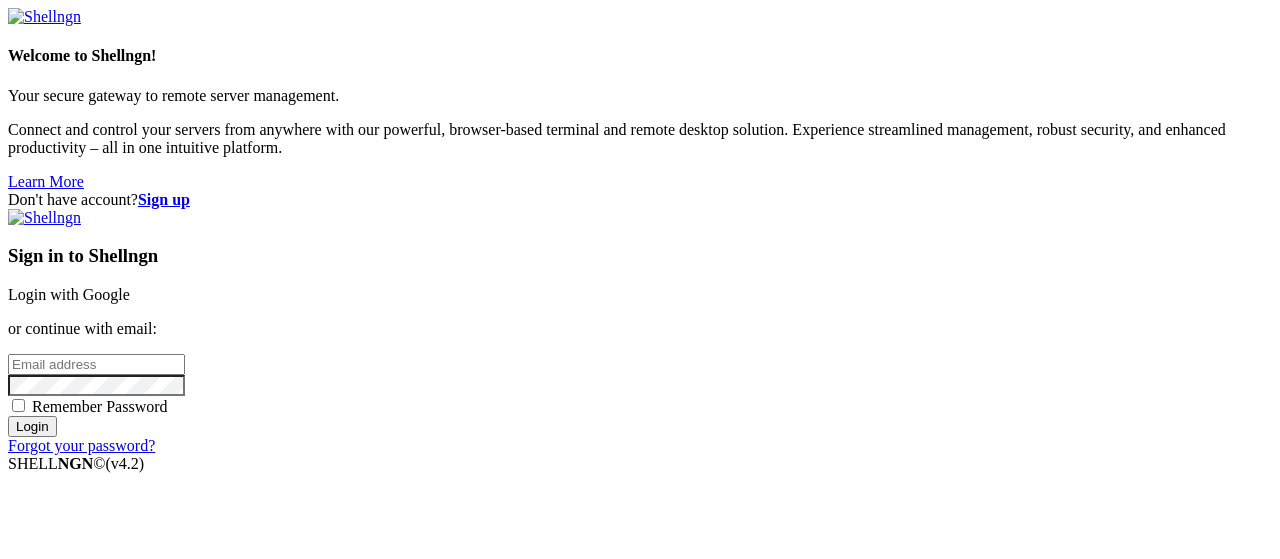 scroll, scrollTop: 0, scrollLeft: 0, axis: both 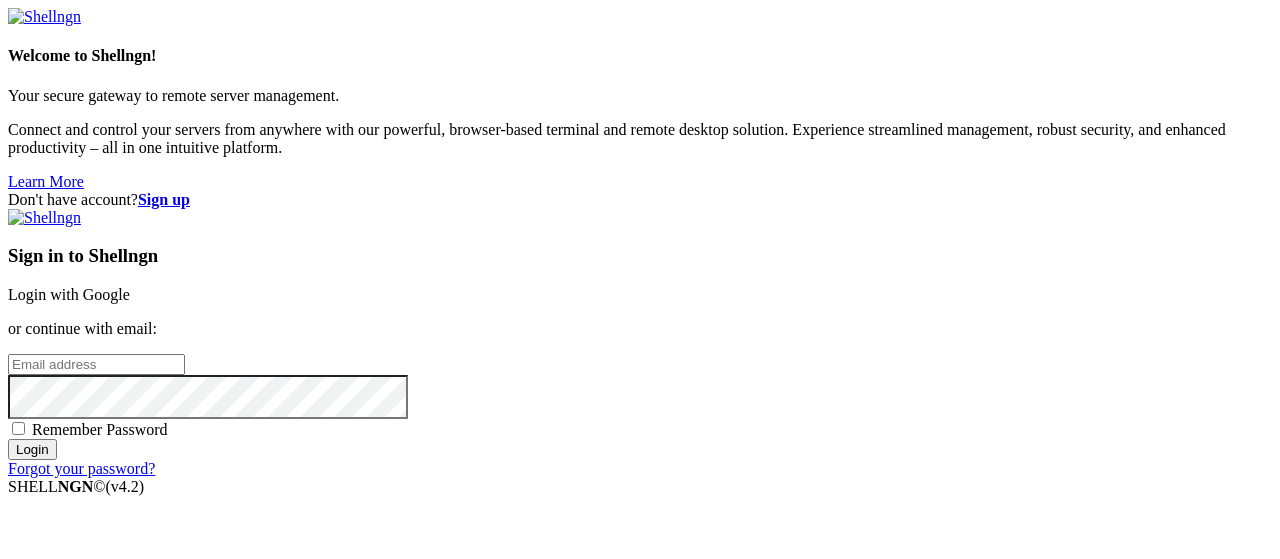 click on "Sign in to Shellngn
Login with Google
or continue with email:
Remember Password
Login
Forgot your password?" at bounding box center [640, 343] 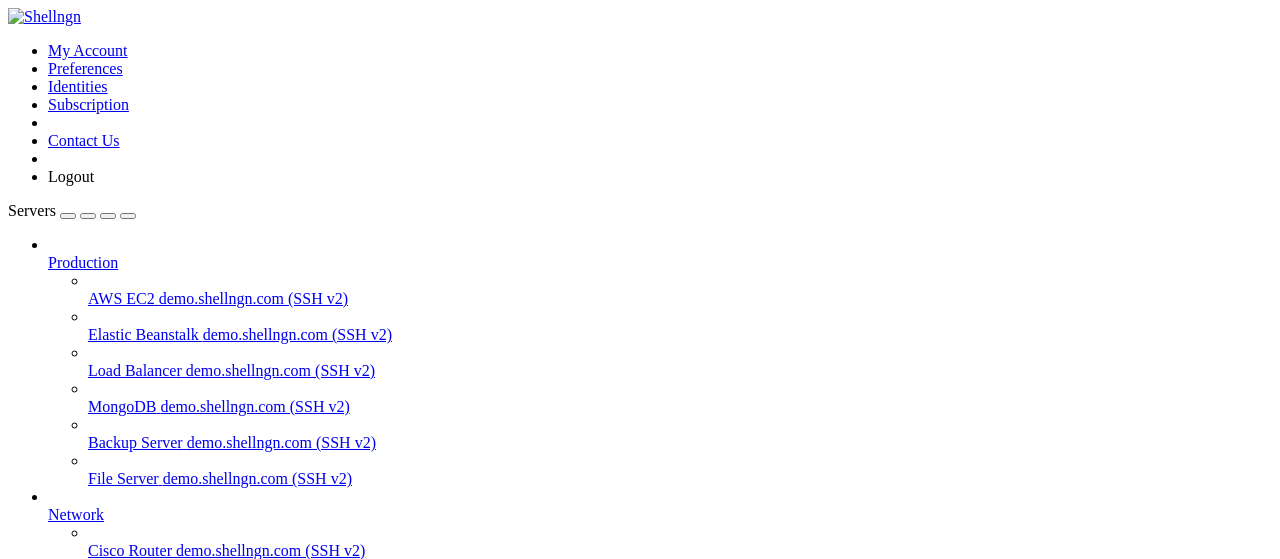 scroll, scrollTop: 406, scrollLeft: 0, axis: vertical 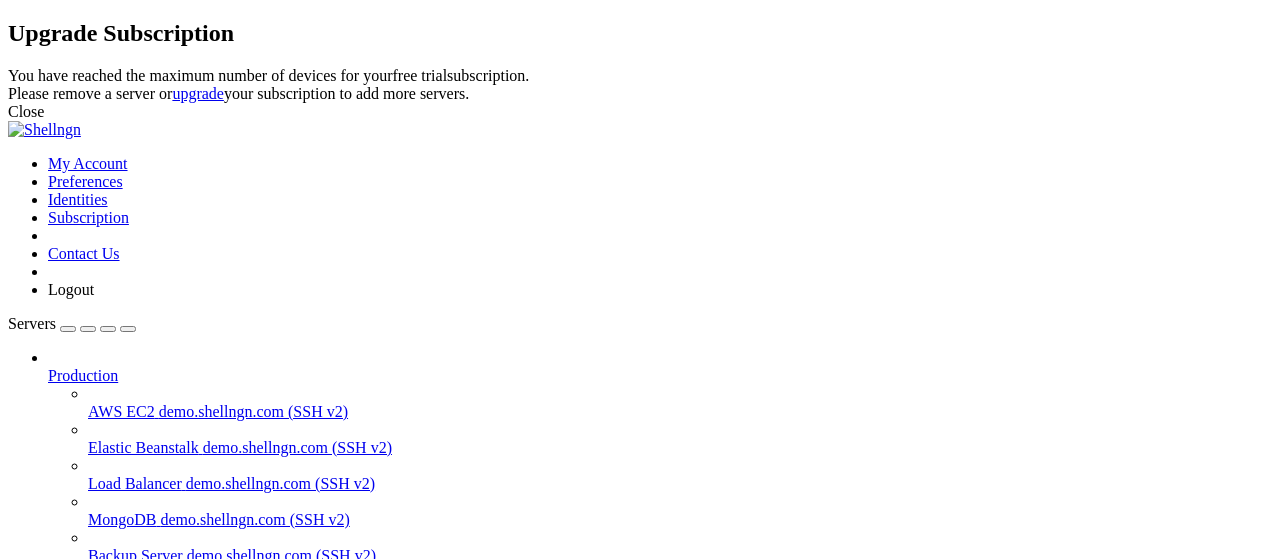 click on "Close" at bounding box center [640, 112] 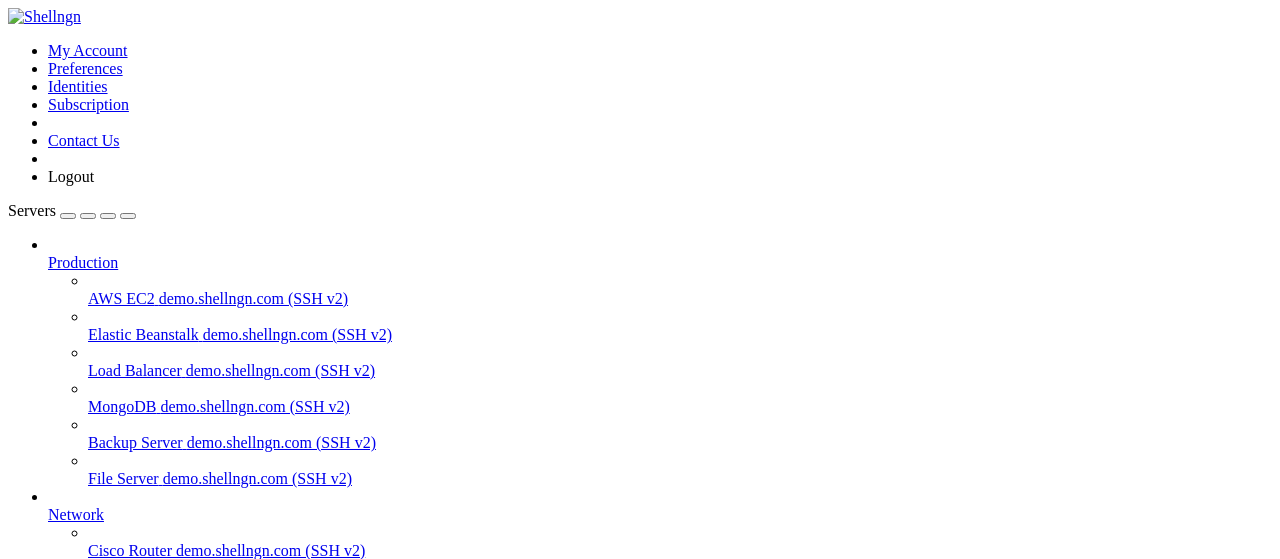 click on "New Folder" at bounding box center [86, 802] 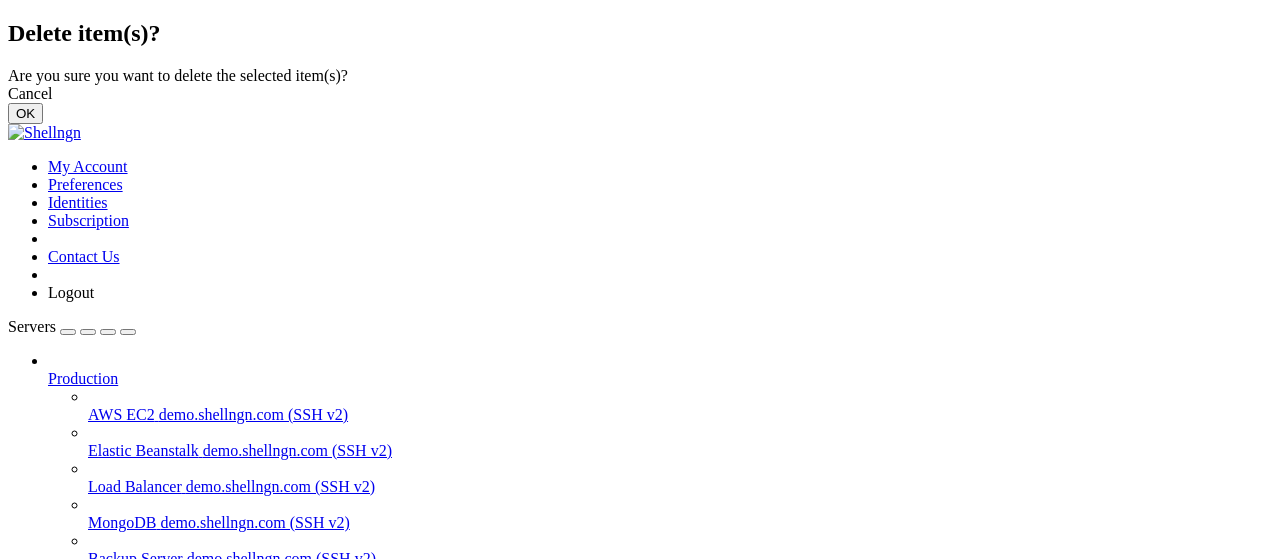 click on "OK" at bounding box center [25, 113] 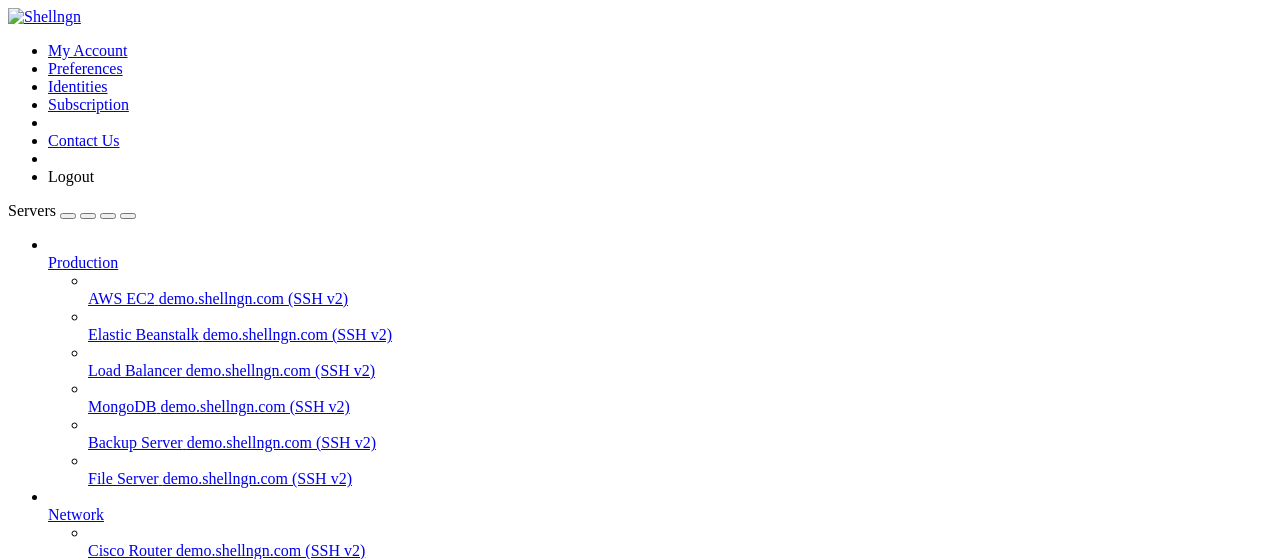 scroll, scrollTop: 354, scrollLeft: 0, axis: vertical 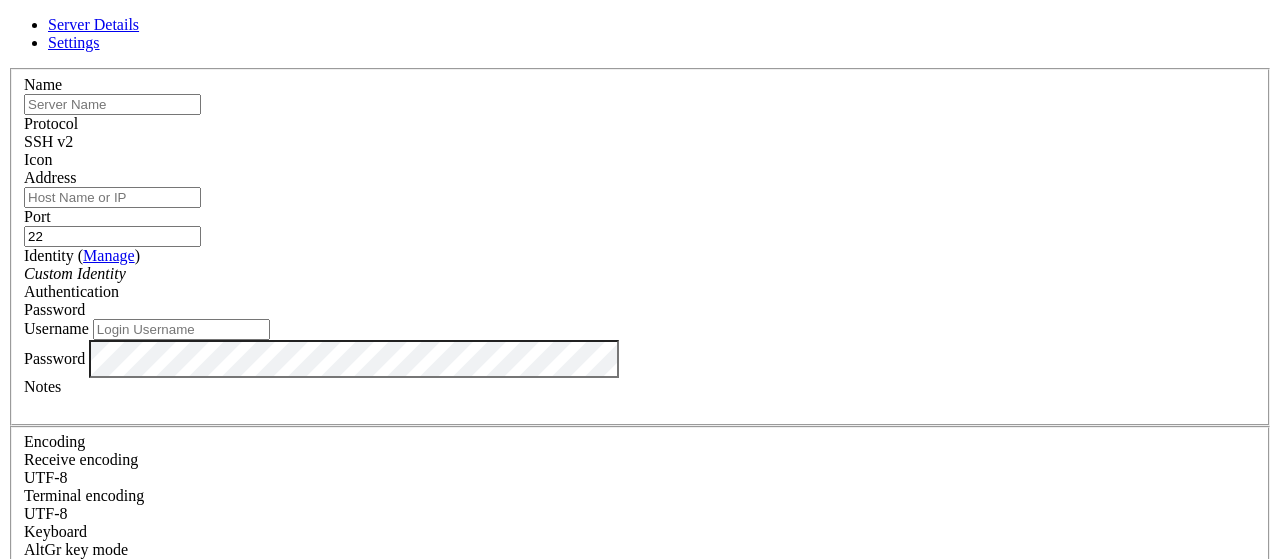 paste on "[IP_ADDRESS]" 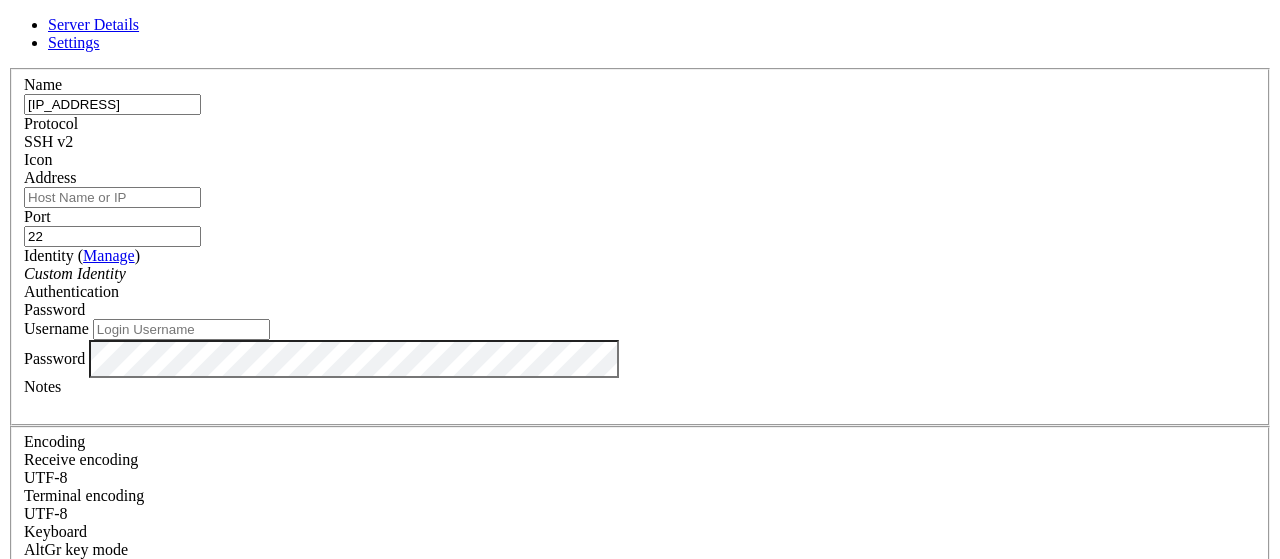 drag, startPoint x: 563, startPoint y: 132, endPoint x: 302, endPoint y: 139, distance: 261.09384 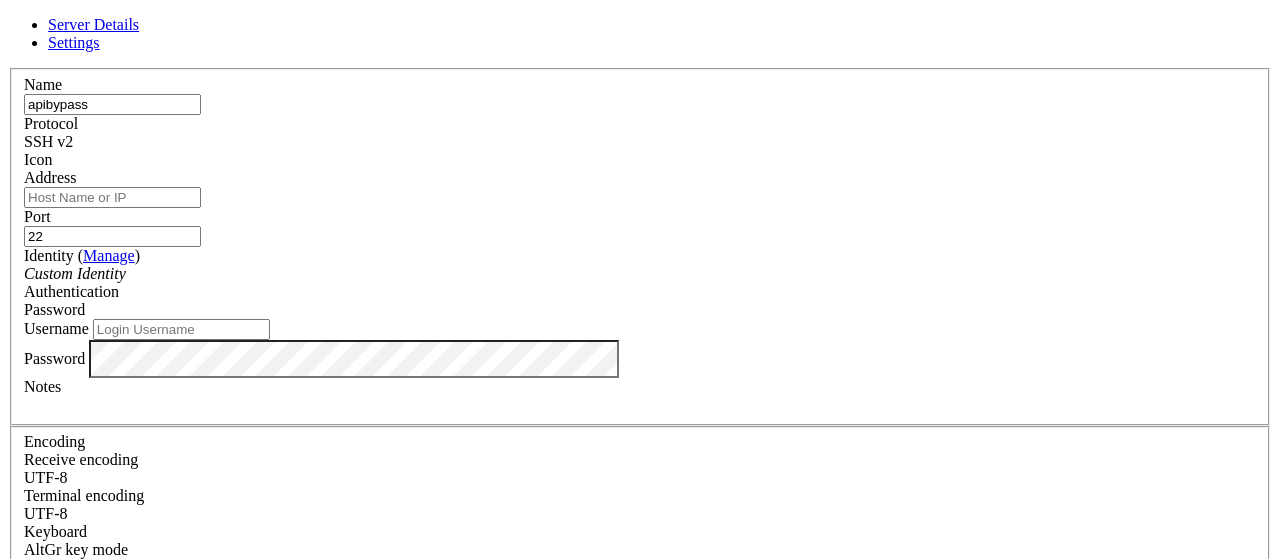 type on "apibypass" 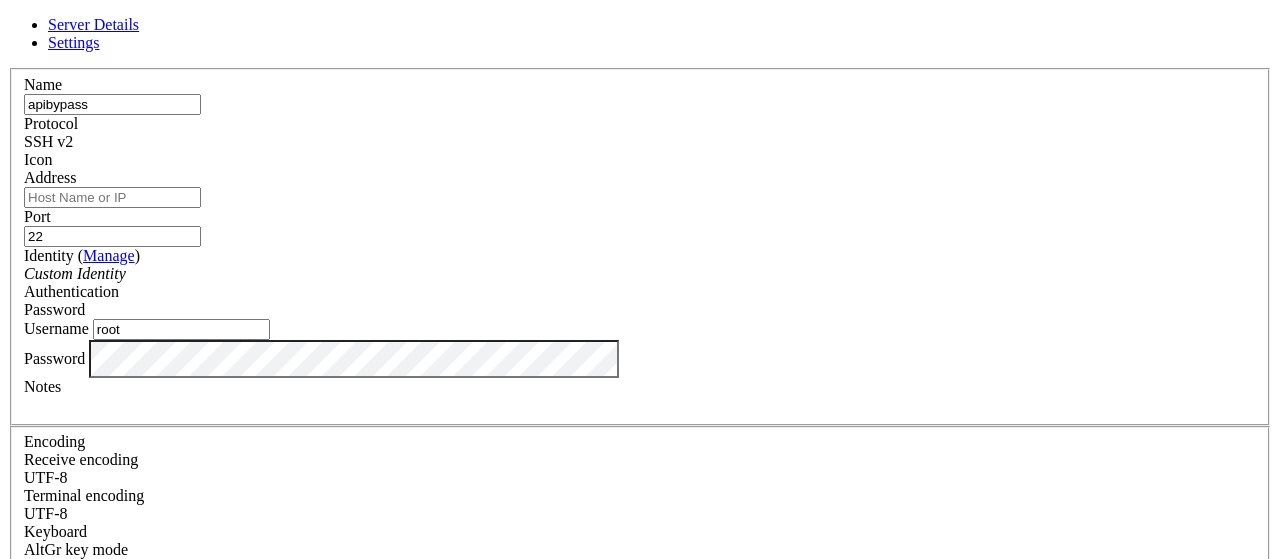 type on "root" 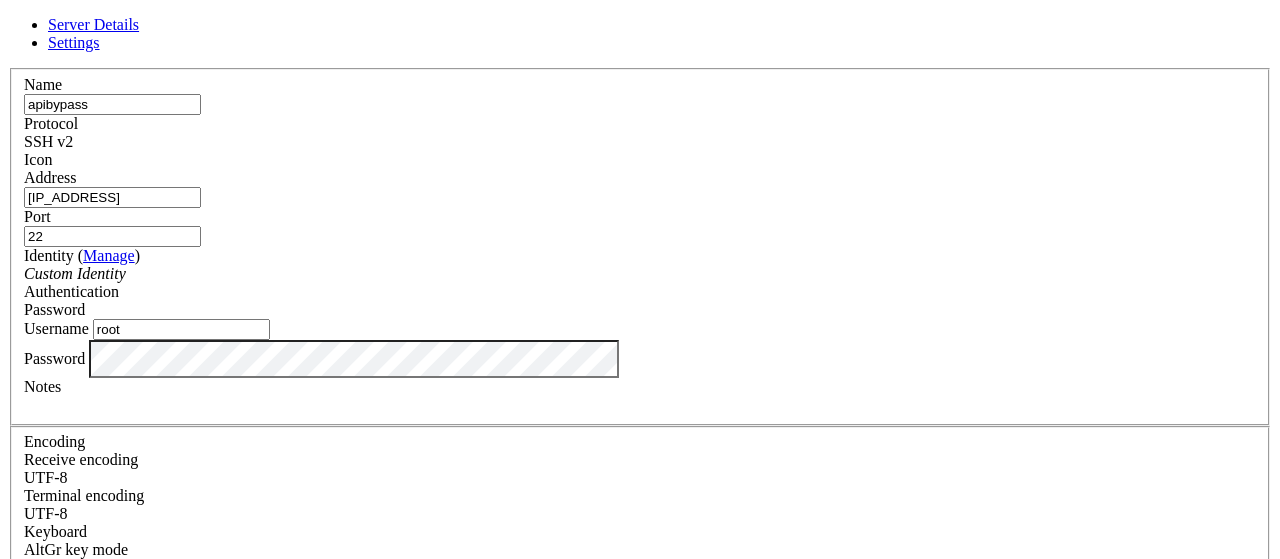 type on "[IP_ADDRESS]" 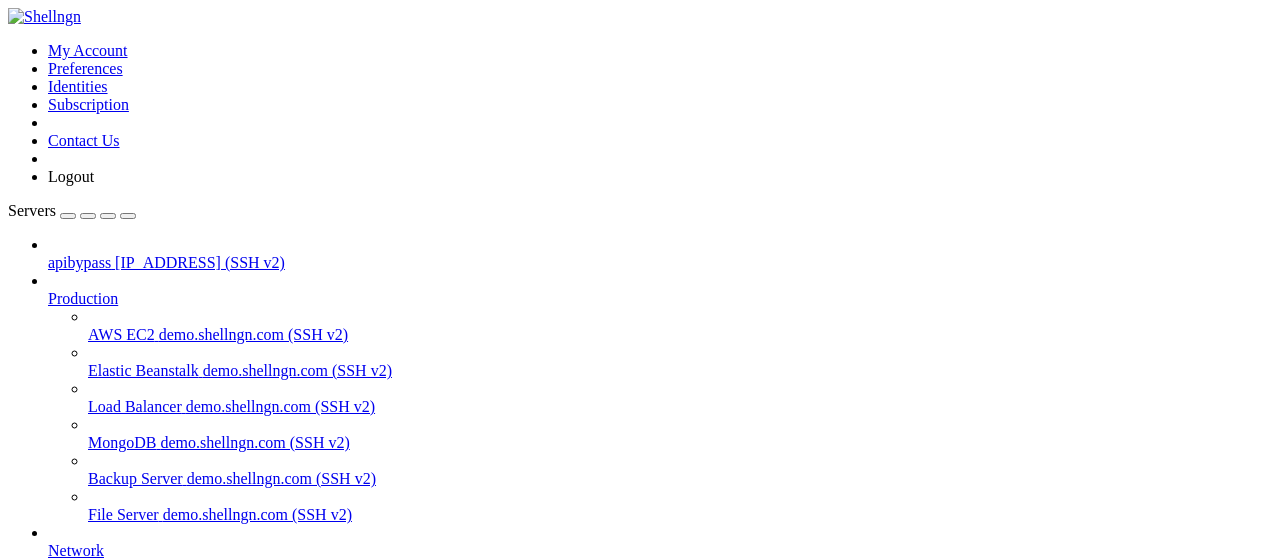 scroll, scrollTop: 406, scrollLeft: 0, axis: vertical 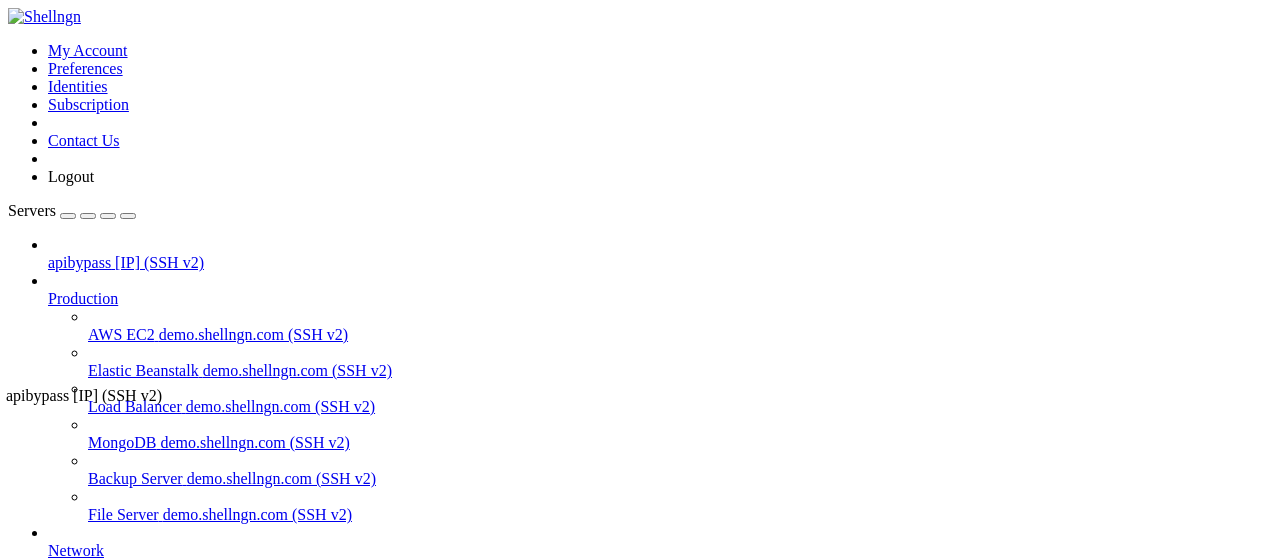 drag, startPoint x: 163, startPoint y: 125, endPoint x: 1, endPoint y: 378, distance: 300.42136 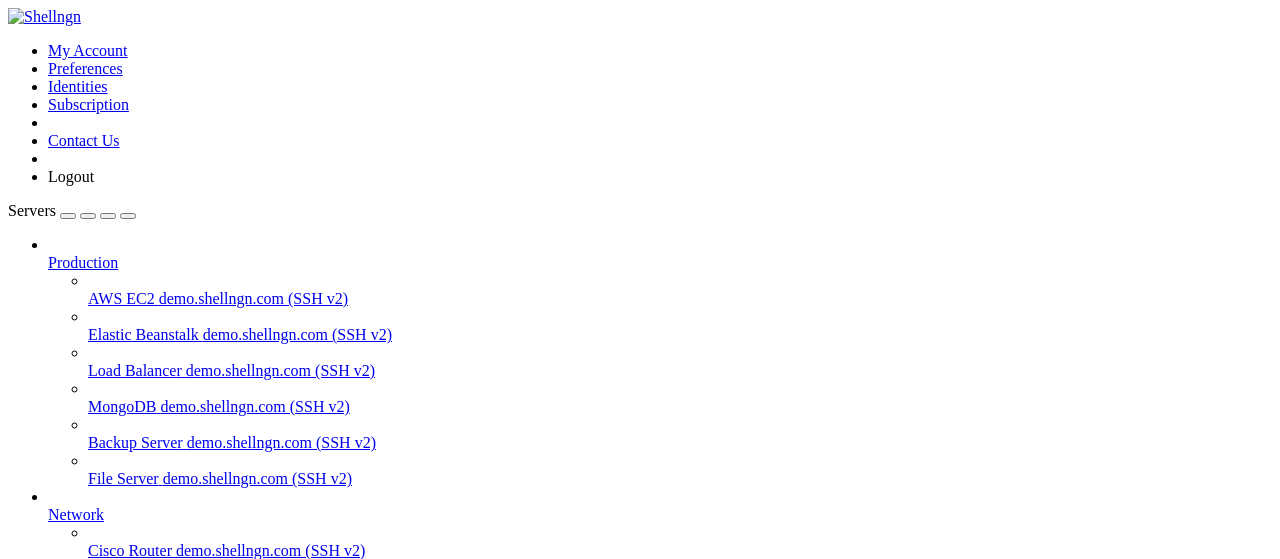 click on "apibypass" at bounding box center [79, 694] 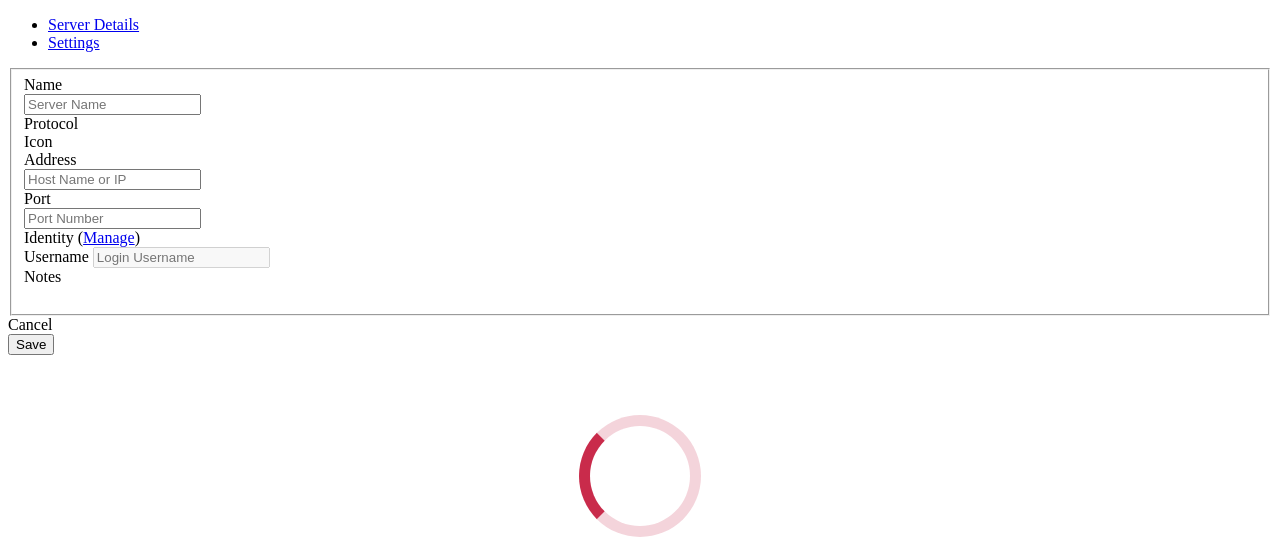 type on "apibypass" 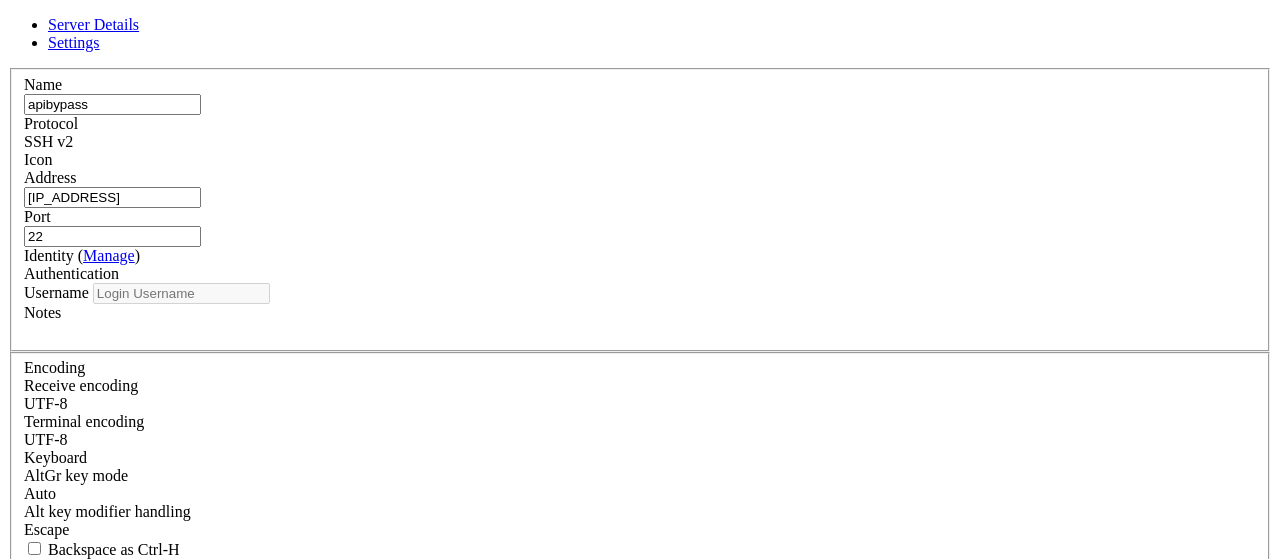 type on "root" 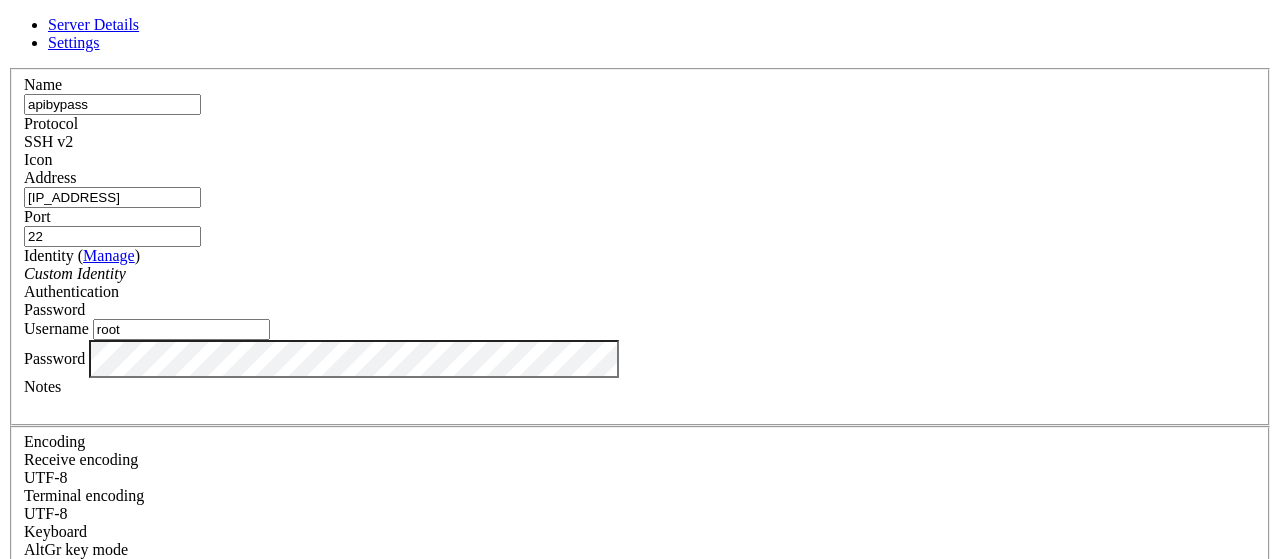 click on "Save" at bounding box center [31, 831] 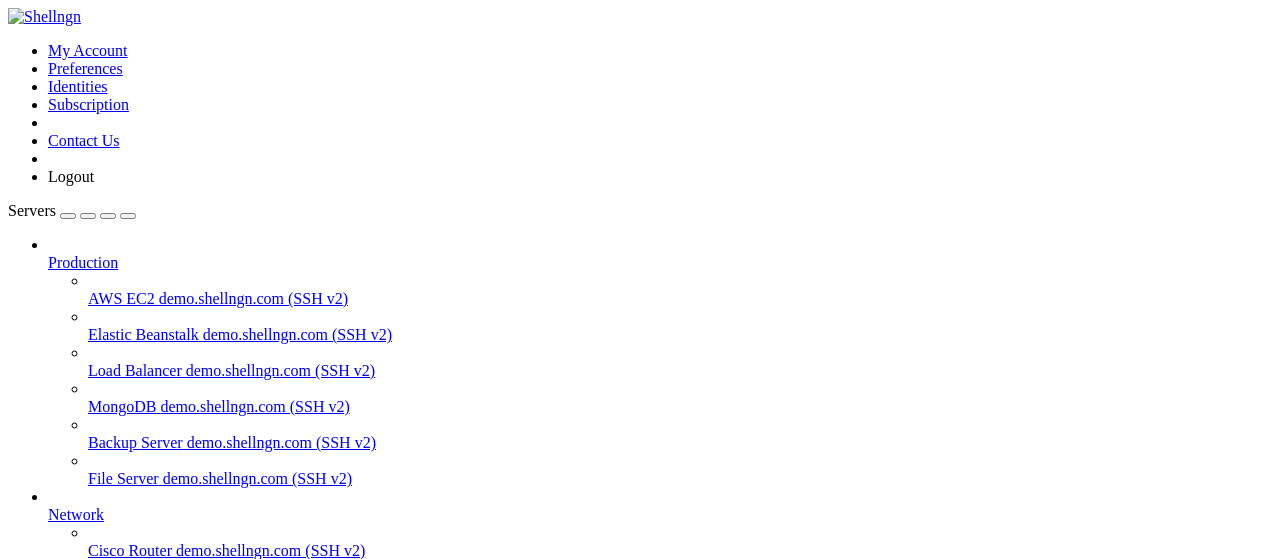 click on "[IP] (SSH v2)" at bounding box center (159, 694) 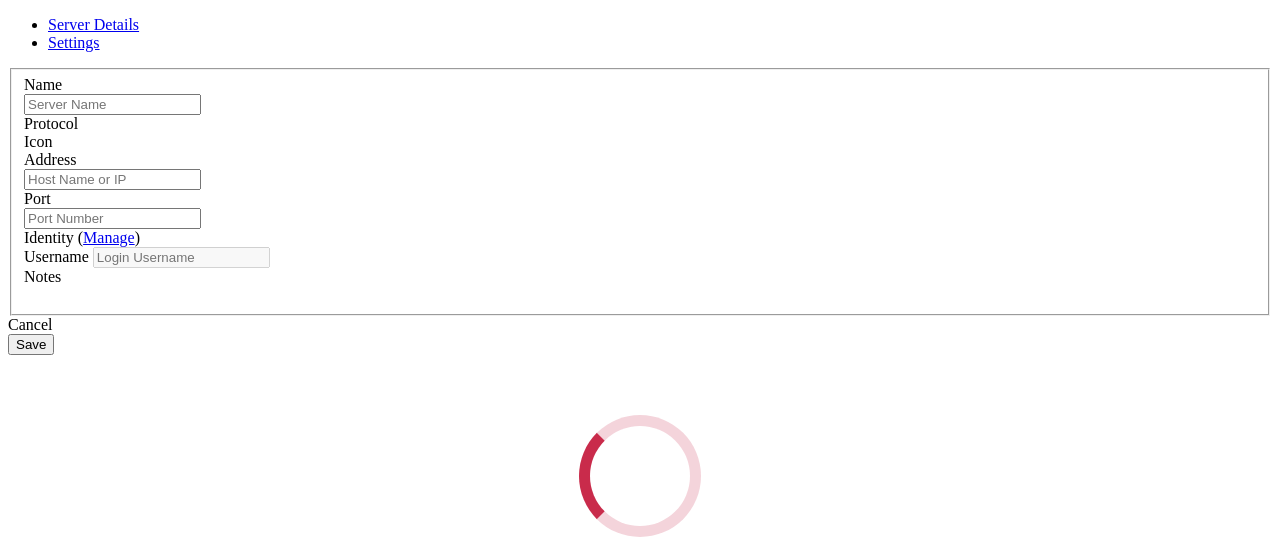 type on "apibypass" 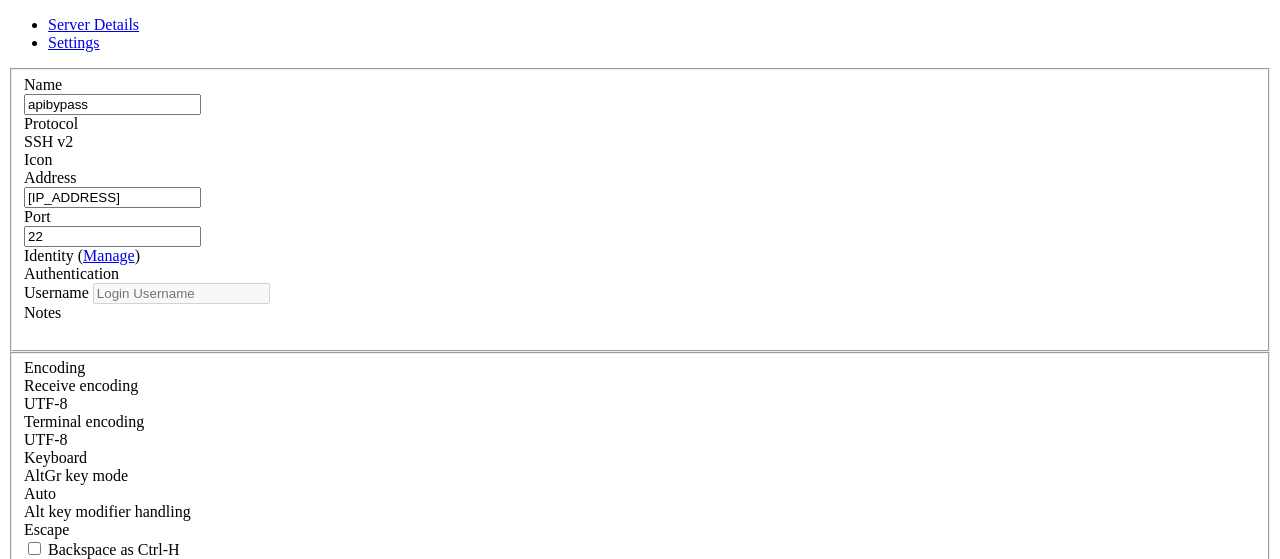 type on "root" 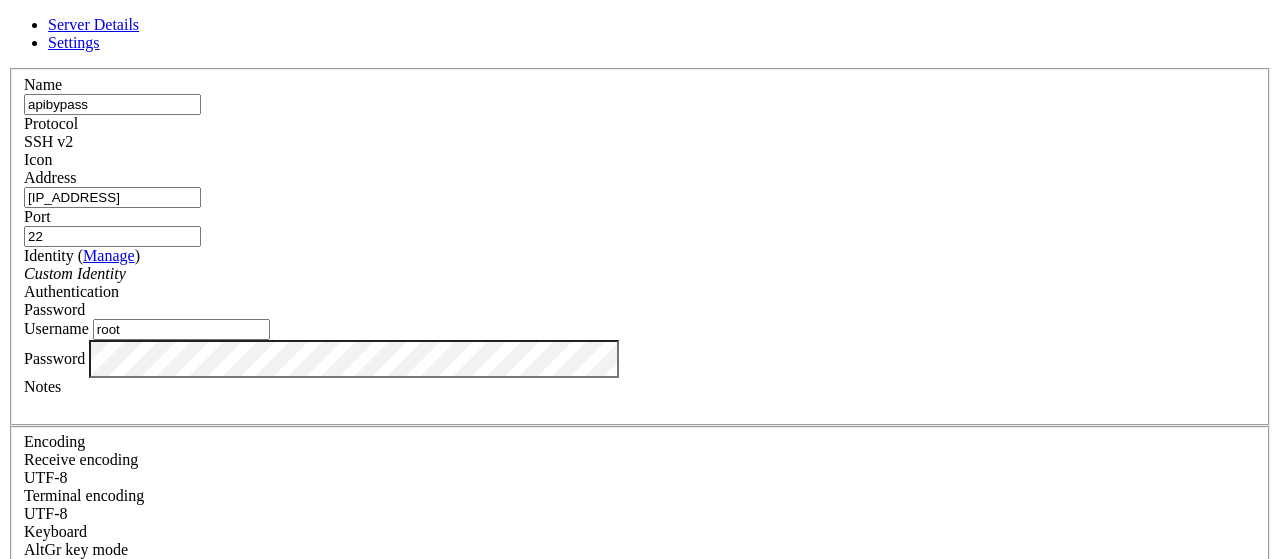 click on "Save" at bounding box center [31, 831] 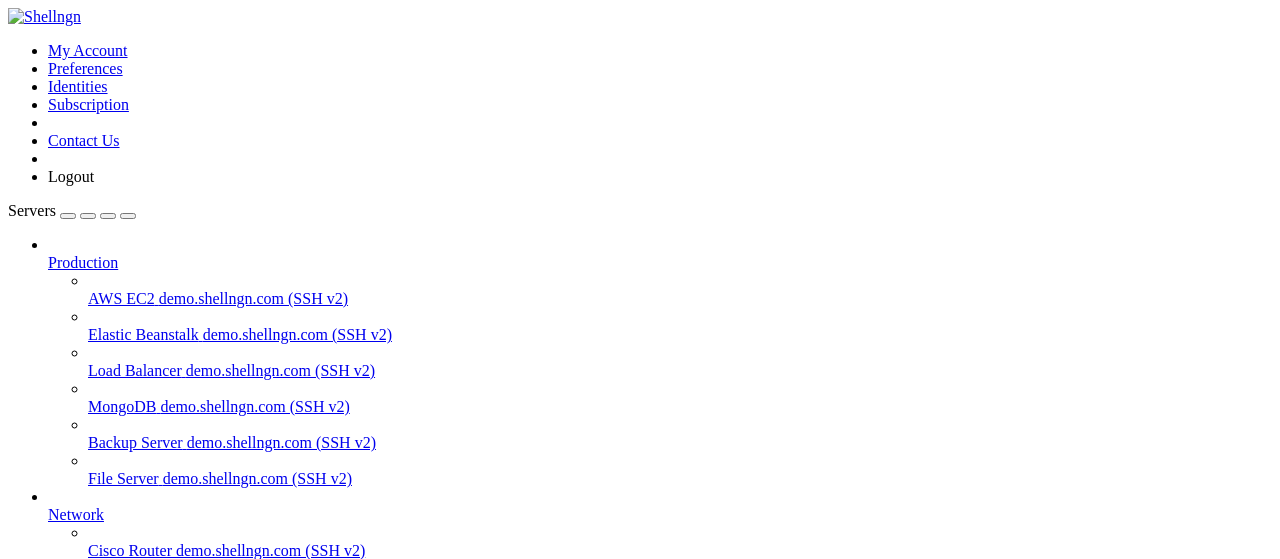 click on "E2E Test Runner
demo.shellngn.com (SSH v2)" at bounding box center [680, 659] 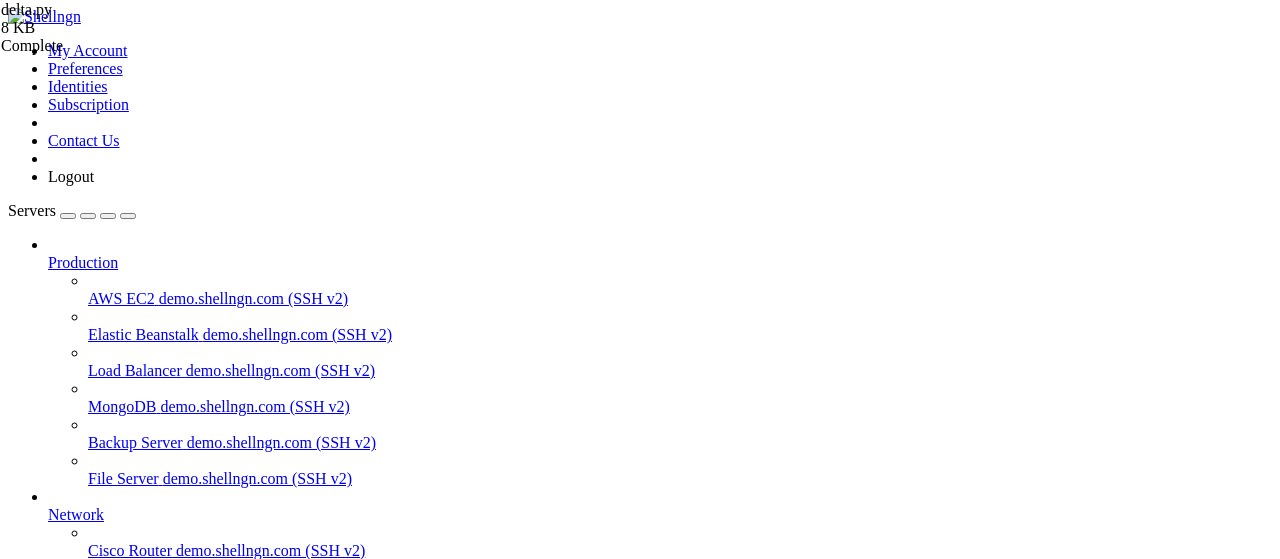 click on "import   requests ,   urllib . parse ,   json ,   random ,   time ,   re from   cryptography . hazmat . primitives . ciphers   import   Cipher ,   algorithms ,   modes from   cryptography . hazmat . backends   import   default_backend def   scraping ( url ) :       try :             url = urllib . parse . unquote ( url )             r = requests . get ( 'http://[IP_ADDRESS]:3001/api/scraper' , params = { 'url' : url }) . json ( )             if   r [ 'status' ] == 'error' : return   None             token , ua = r [ 'result' ] [ 'metadata' ] [ 'cf_clearance' ] , r [ 'result' ] [ 'metadata' ] [ 'user_agent' ]             if   token   is   None : return   scraping ( url )             if   ua   is   None : return   scraping ( url )             return   token , ua       except : return   None , None def   cloudflare ( ) :       try :             r = requests . get ( 'http://[IP_ADDRESS]:3002/turnstile?hostname=https://bypass.city&sitekey=0x4AAAAAAAGzw6rXeQWJ_y2P' ) . json ( )             if   r [ 'status' ]" at bounding box center [2262, 2108] 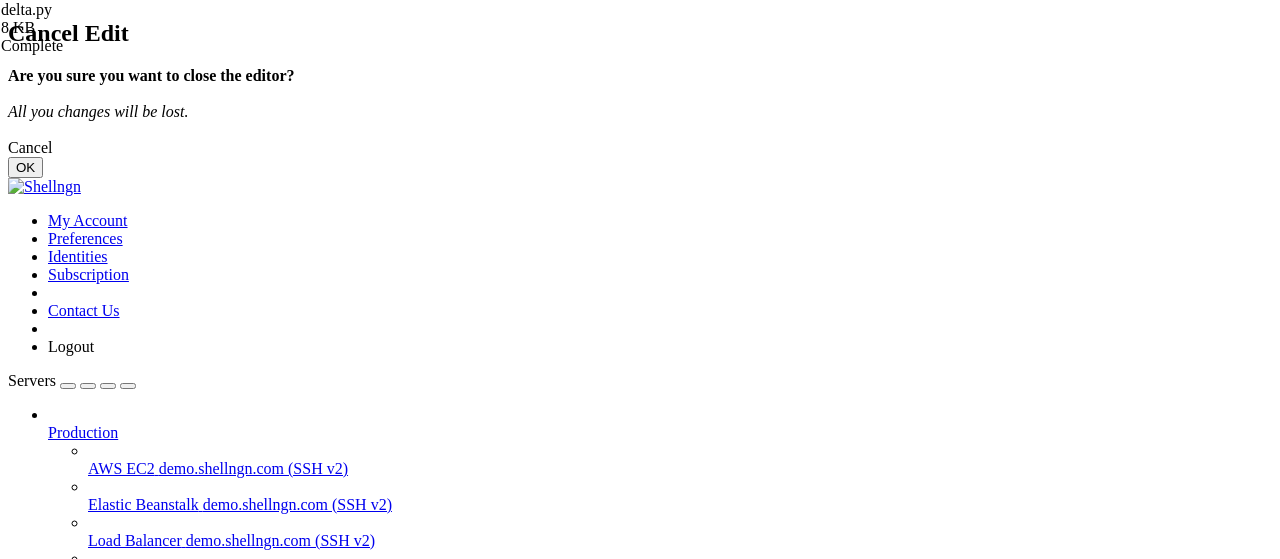 click on "OK" at bounding box center (25, 167) 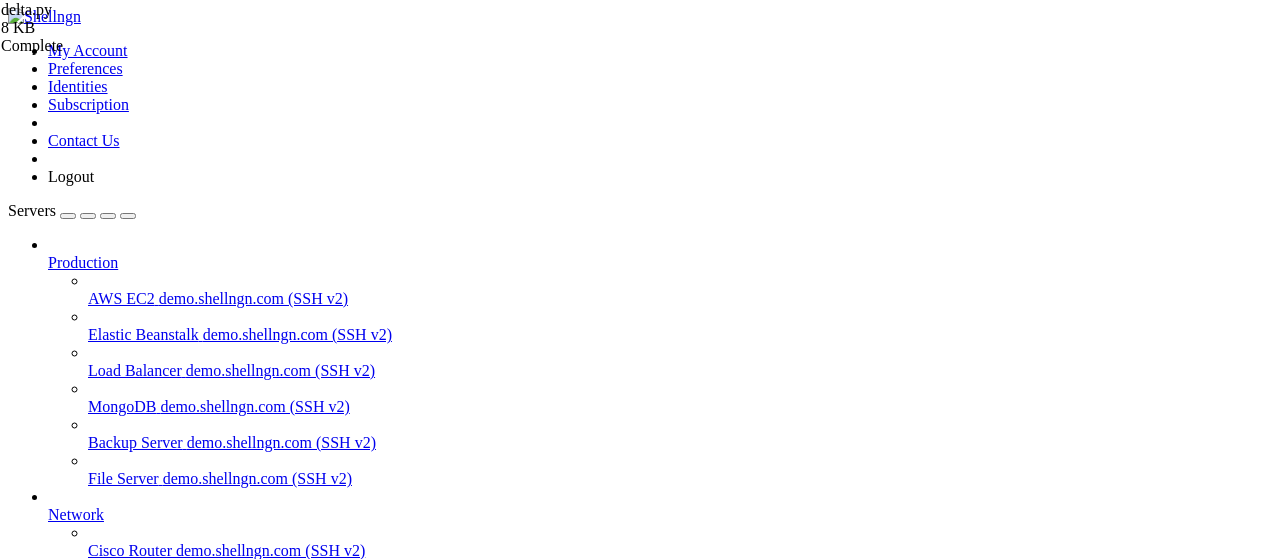 click at bounding box center [980, 1413] 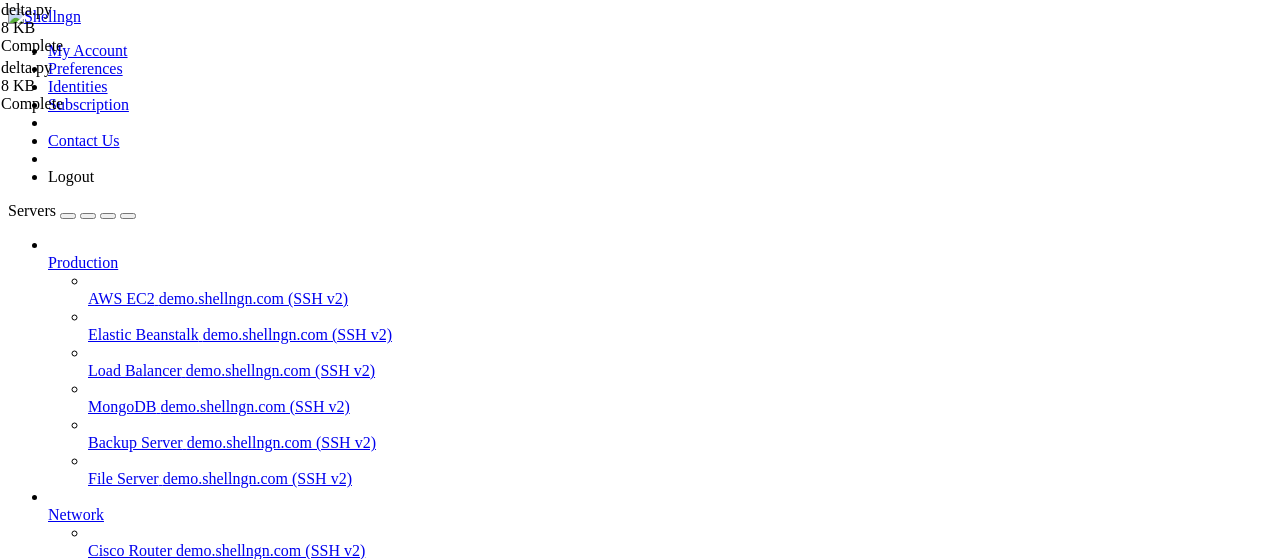 click on "import   requests ,   urllib . parse ,   json ,   random ,   time ,   re from   cryptography . hazmat . primitives . ciphers   import   Cipher ,   algorithms ,   modes from   cryptography . hazmat . backends   import   default_backend def   scraping ( url ) :       try :             url = urllib . parse . unquote ( url )             r = requests . get ( 'http://[IP_ADDRESS]:3001/api/scraper' , params = { 'url' : url }) . json ( )             if   r [ 'status' ] == 'error' : return   None             token , ua = r [ 'result' ] [ 'metadata' ] [ 'cf_clearance' ] , r [ 'result' ] [ 'metadata' ] [ 'user_agent' ]             if   token   is   None : return   scraping ( url )             if   ua   is   None : return   scraping ( url )             return   token , ua       except : return   None , None def   cloudflare ( ) :       try :             r = requests . get ( 'http://[IP_ADDRESS]:3002/turnstile?hostname=https://bypass.city&sitekey=0x4AAAAAAAGzw6rXeQWJ_y2P' ) . json ( )             if   r [ 'status' ]" at bounding box center (2262, 2108) 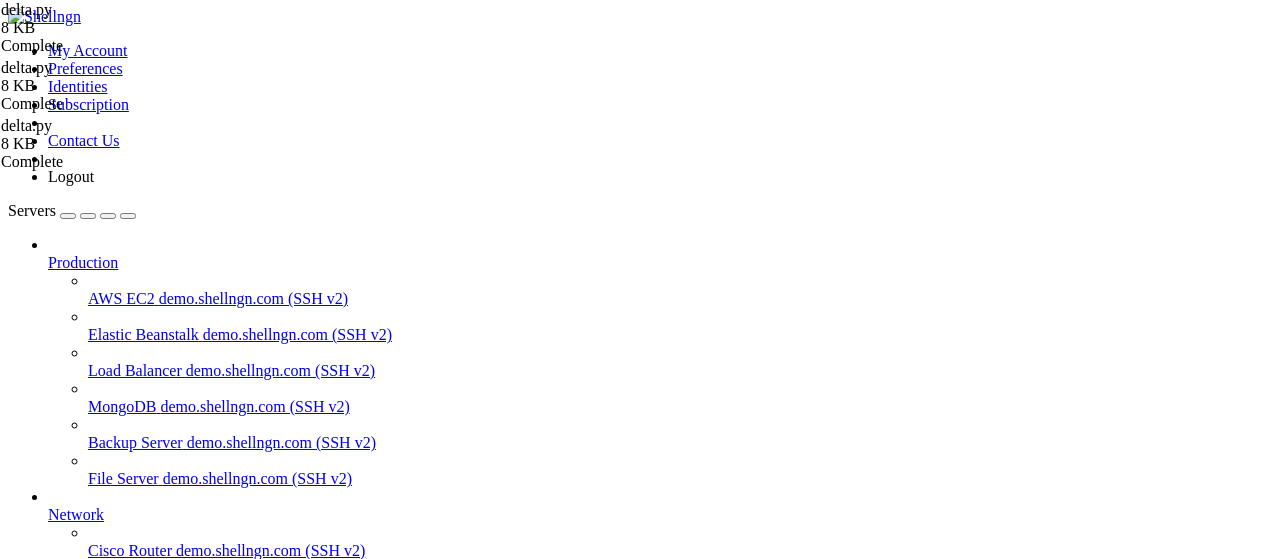 scroll, scrollTop: 876, scrollLeft: 0, axis: vertical 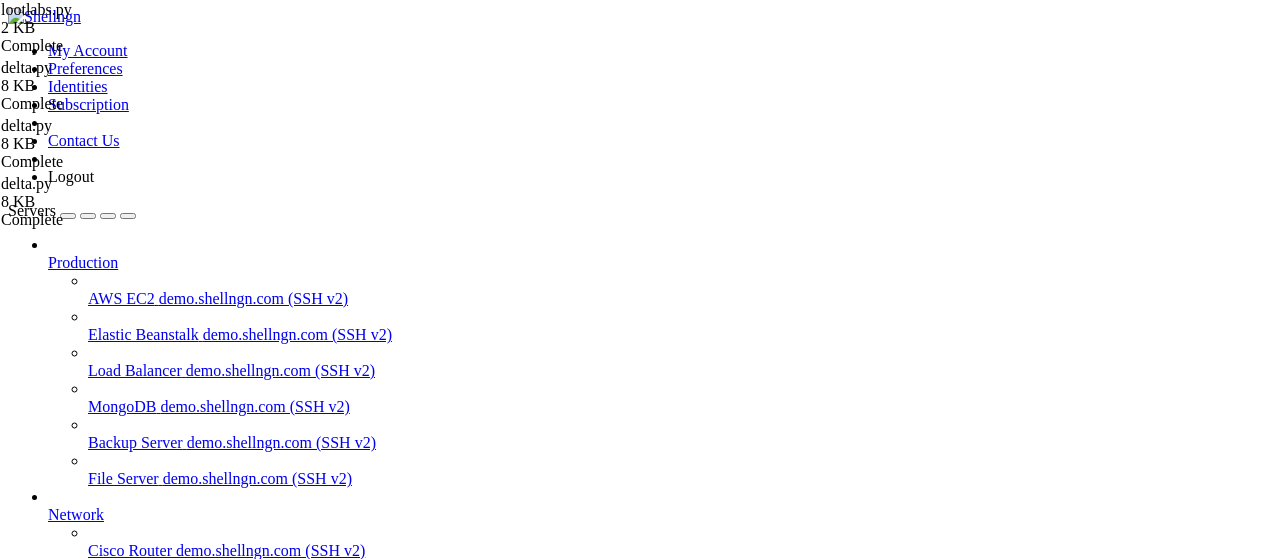 click on "import   requests ,   time ,   re ,   urllib . parse def   get_captcha ( ) :   return   requests . get ( "http://[IP]:[PORT]/turnstile?hostname=https://bypass.city&sitekey=0x4AAAAAAAGzw6rXeQWJ_y2P" ) . json ( ) [ "token" ] def   lootlabs ( url ) :       try :             data = { 'url' : url }             headers = { 'accept' : '*/*' , 'accept-language' : 'es-US,es-CO;q=0.9,es-419;q=0.8,es;q=0.7,gl;q=0.6' , 'cache-control' : 'no-cache' , 'content-type' : 'application/json' , 'origin' : 'https://bypass.city' , 'pragma' : 'no-cache' , 'referer' : 'https://bypass.city/' , 'token' : get_captcha ( ) , 'user-agent' : 'Mozilla/5.0 (Windows NT 10.0; Win64; x64) AppleWebKit/537.36 (KHTML, like Gecko) Chrome/136.0.0.0 Safari/537.36' , 'x-captcha-provider' : 'TURNSTILE' }             rp = requests . post ( 'https://api2.bypass.city/bypass' , json = data , headers = headers )             d = rp . json ( )             print ( d )             r = d [ 'data' ]             if   'https://'   not   in   r :" at bounding box center (1341, 2108) 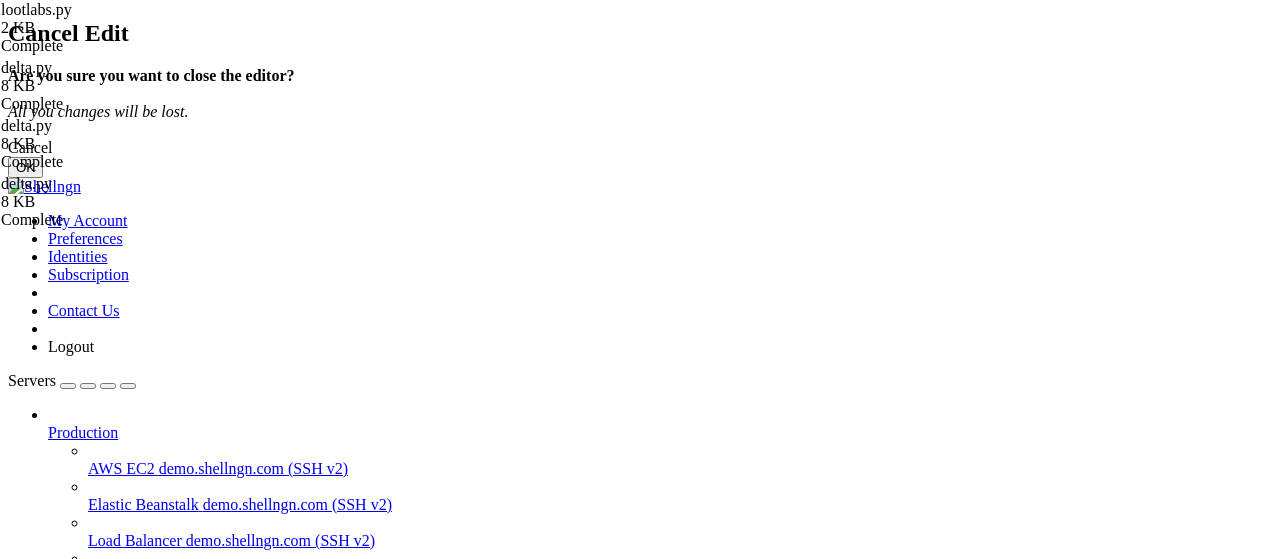 click on "OK" at bounding box center [25, 167] 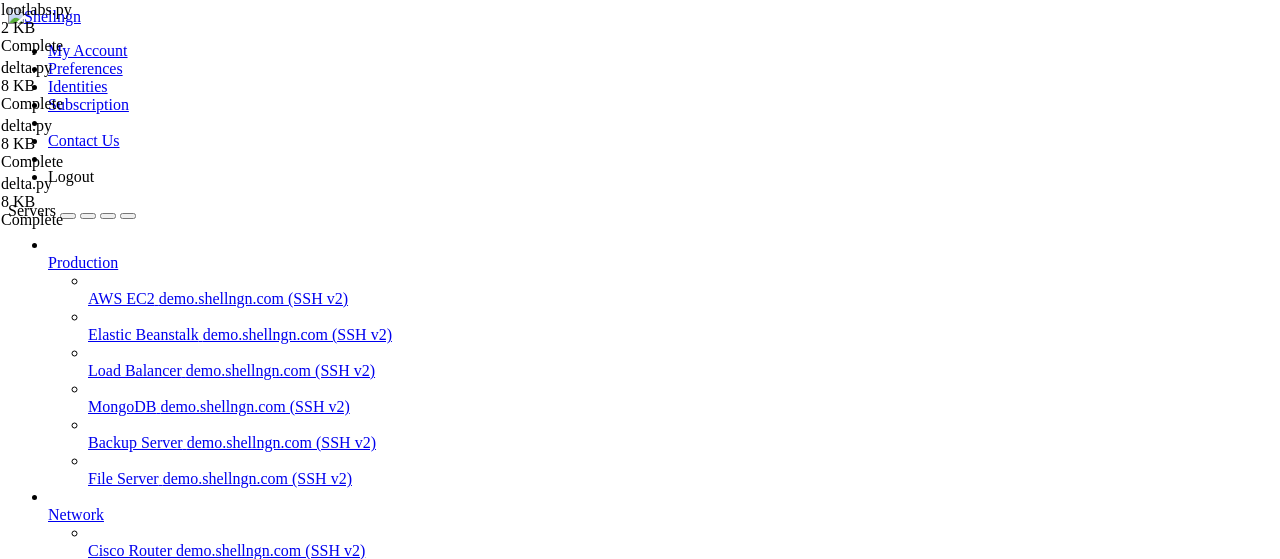 click at bounding box center (980, 1493) 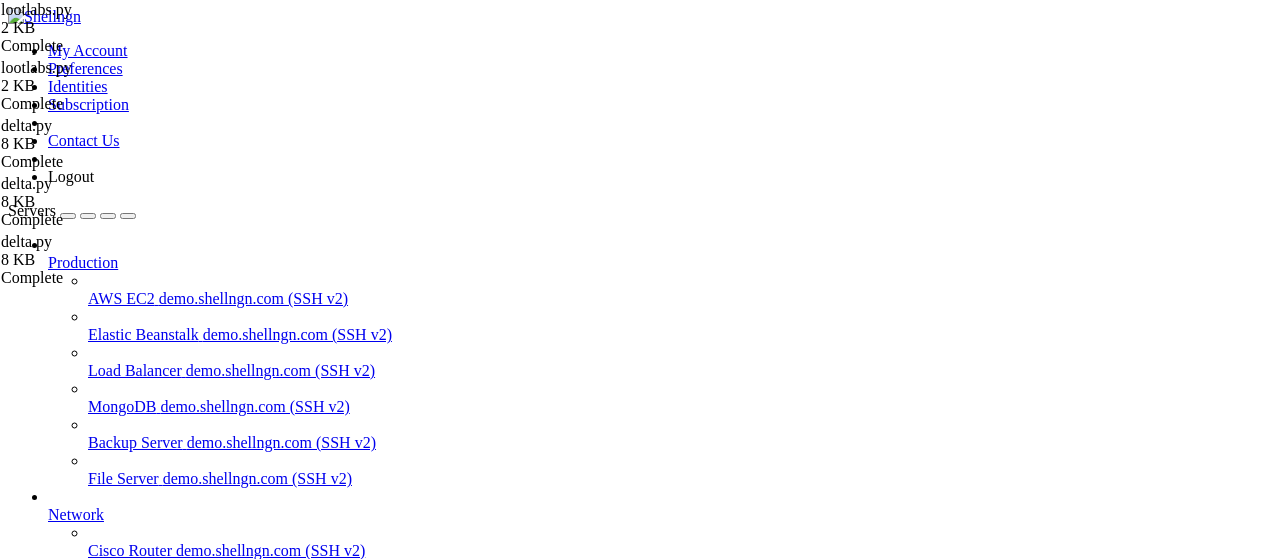 click on "import   requests ,   time ,   re ,   urllib . parse def   get_captcha ( ) :   return   requests . get ( "http://[IP]:[PORT]/turnstile?hostname=https://bypass.city&sitekey=0x4AAAAAAAGzw6rXeQWJ_y2P" ) . json ( ) [ "token" ] def   lootlabs ( url ) :       try :             data = { 'url' : url }             headers = { 'accept' : '*/*' , 'accept-language' : 'es-US,es-CO;q=0.9,es-419;q=0.8,es;q=0.7,gl;q=0.6' , 'cache-control' : 'no-cache' , 'content-type' : 'application/json' , 'origin' : 'https://bypass.city' , 'pragma' : 'no-cache' , 'referer' : 'https://bypass.city/' , 'token' : get_captcha ( ) , 'user-agent' : 'Mozilla/5.0 (Windows NT 10.0; Win64; x64) AppleWebKit/537.36 (KHTML, like Gecko) Chrome/136.0.0.0 Safari/537.36' , 'x-captcha-provider' : 'TURNSTILE' }             rp = requests . post ( 'https://api2.bypass.city/bypass' , json = data , headers = headers )             d = rp . json ( )             print ( d )             r = d [ 'data' ]             if   'https://'   not   in   r :" at bounding box center [1341, 2108] 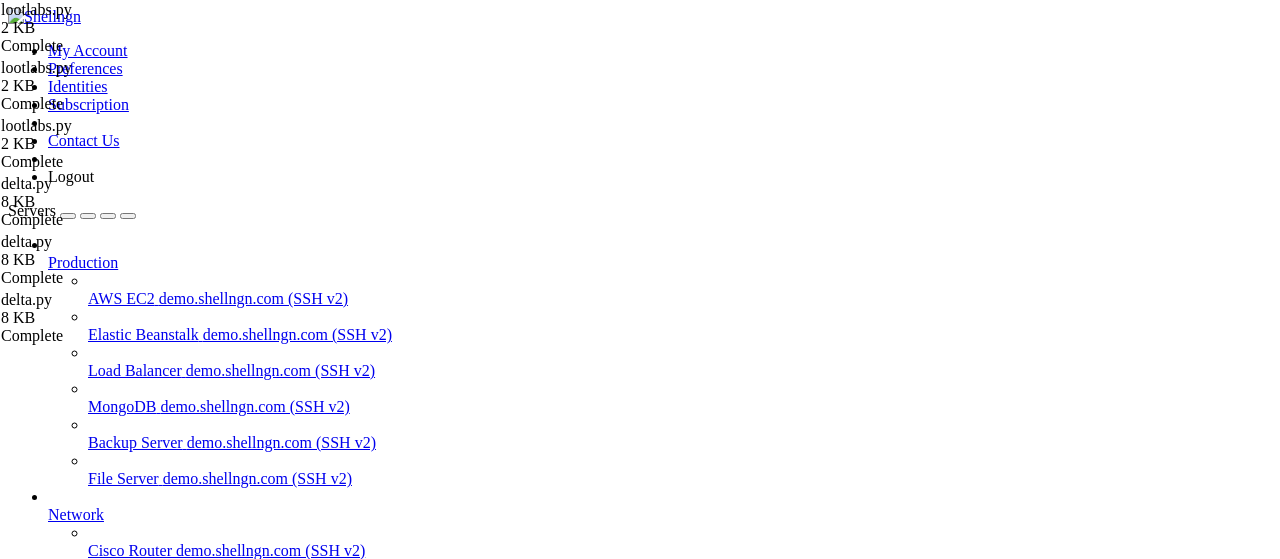 click at bounding box center (56, 1858) 